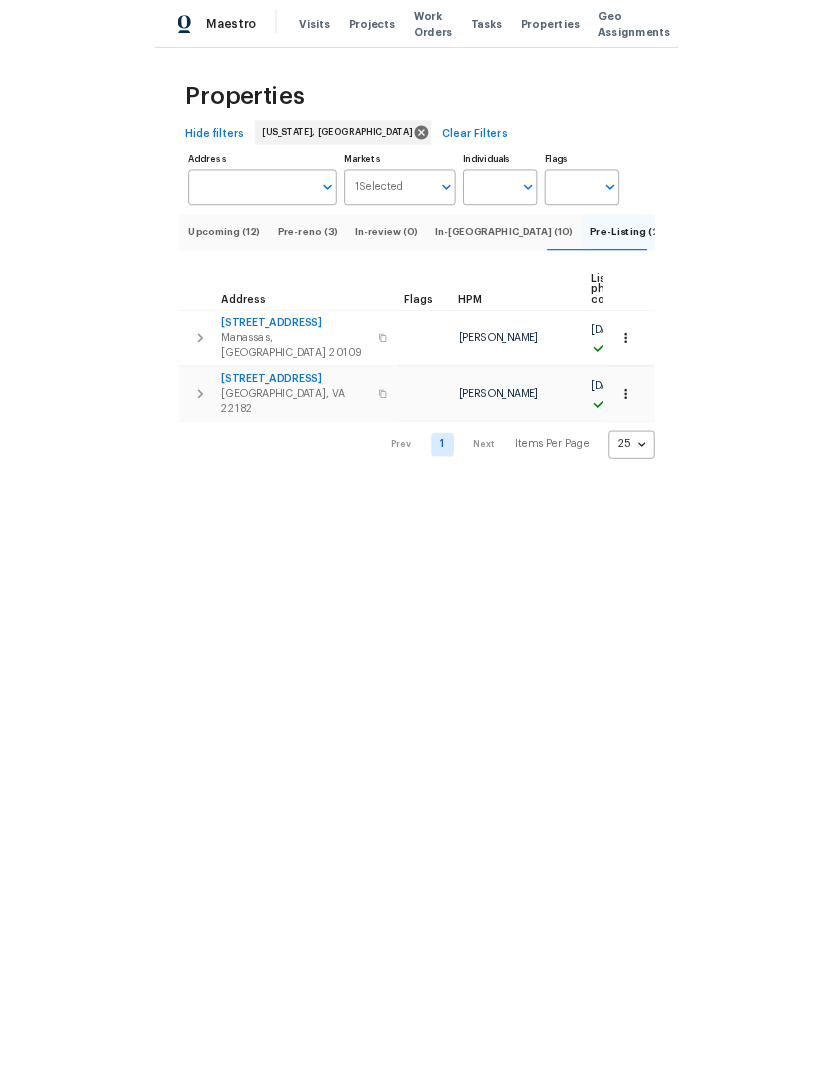 scroll, scrollTop: 0, scrollLeft: 0, axis: both 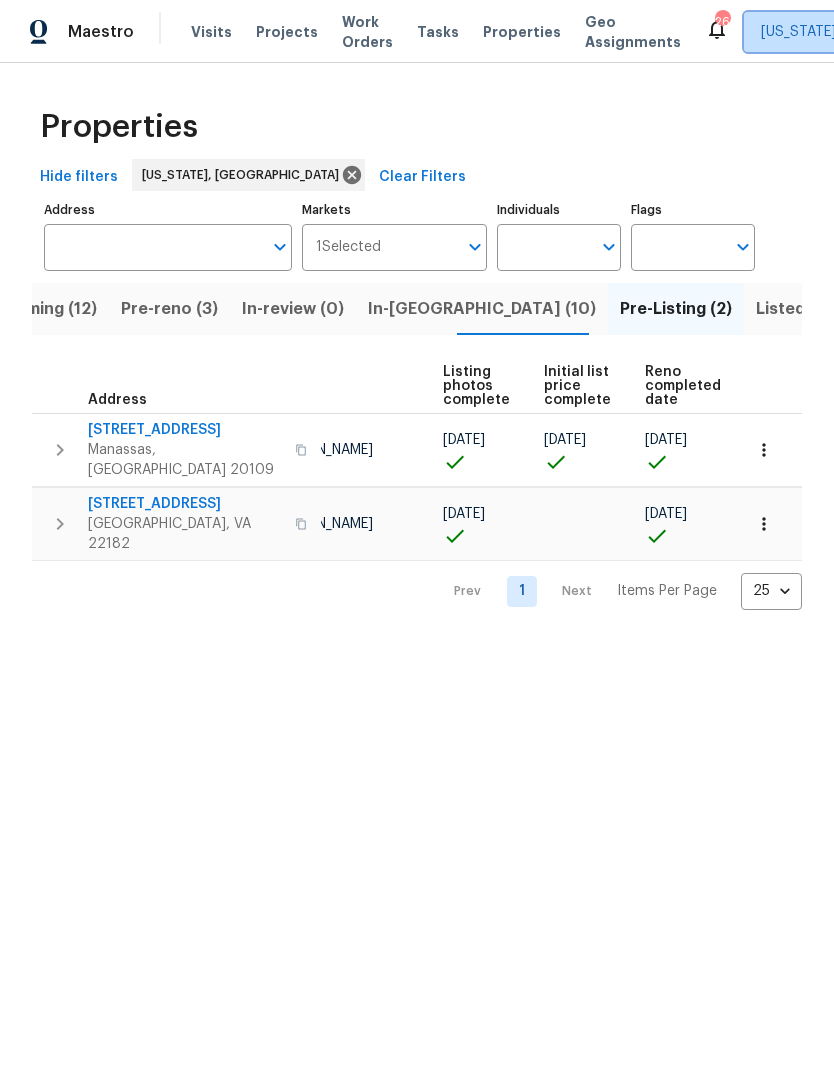 click on "[US_STATE], [GEOGRAPHIC_DATA]" at bounding box center (871, 32) 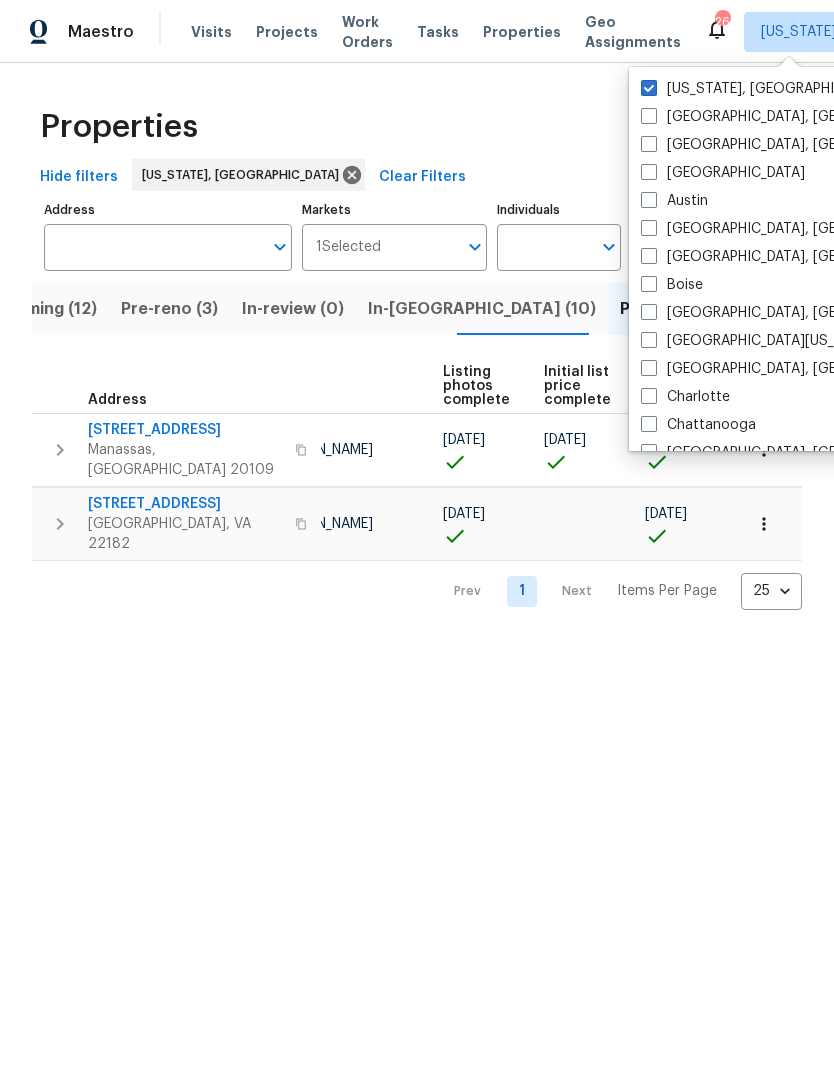 scroll, scrollTop: 0, scrollLeft: 0, axis: both 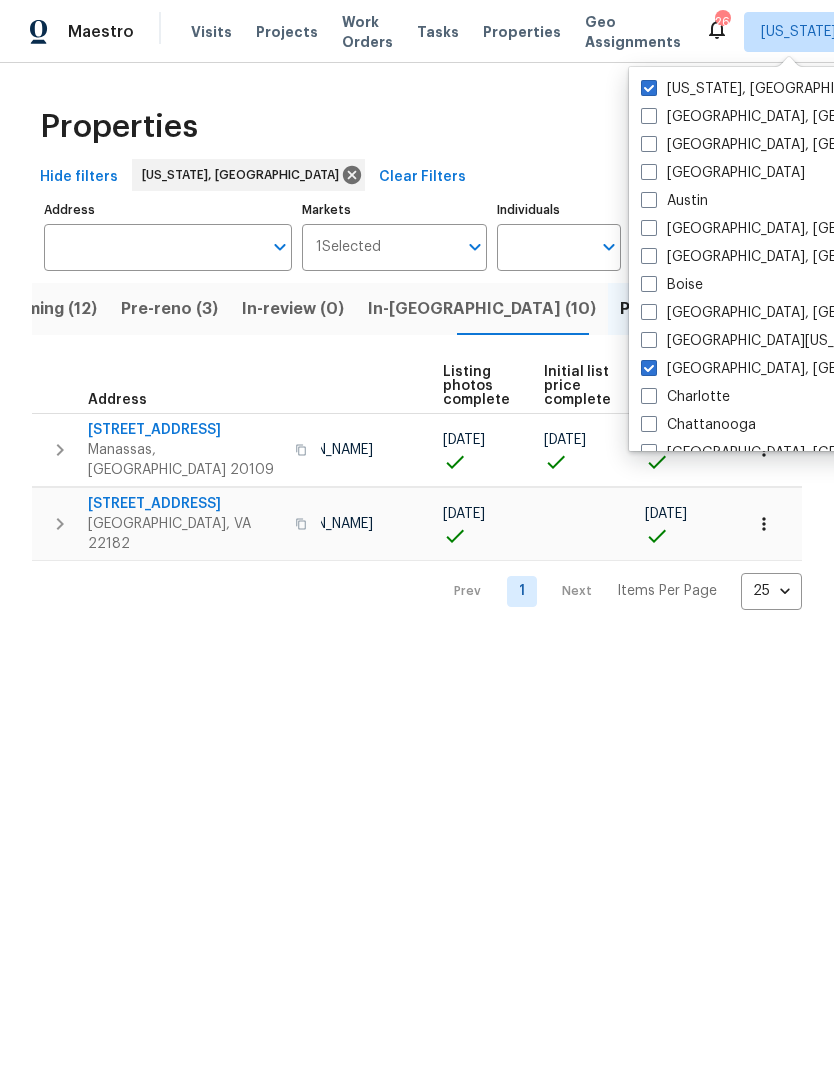 checkbox on "true" 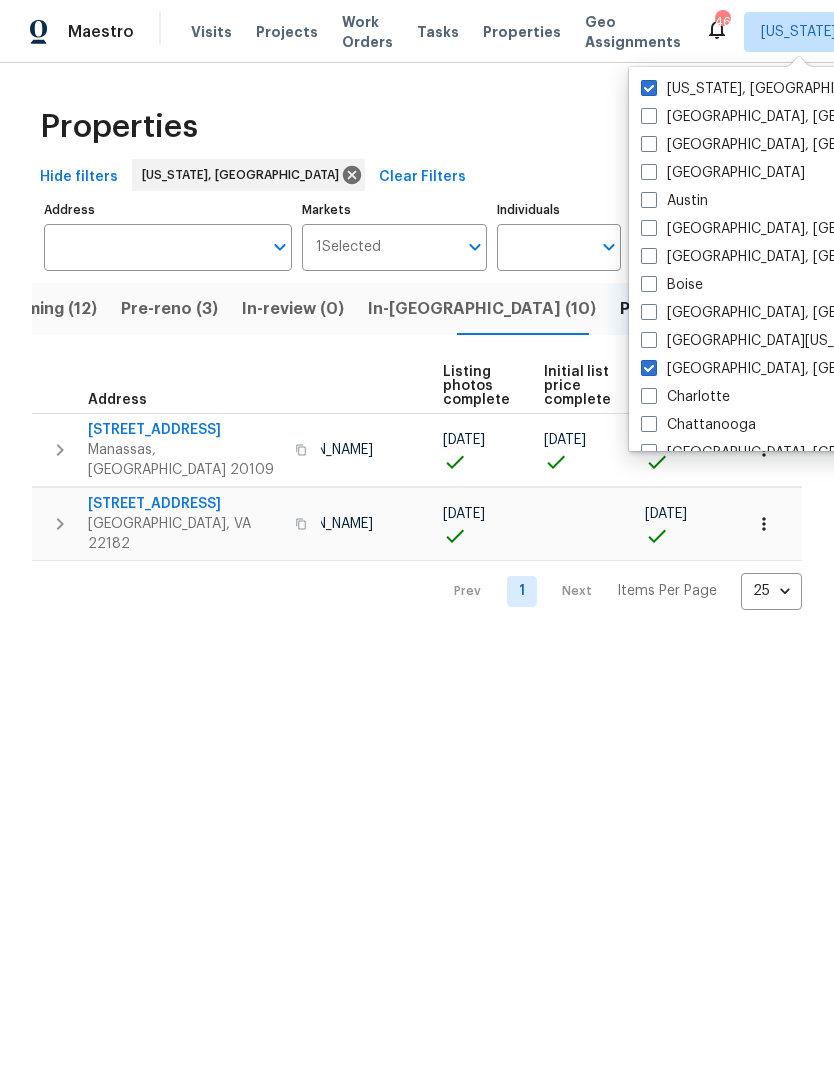click at bounding box center (649, 88) 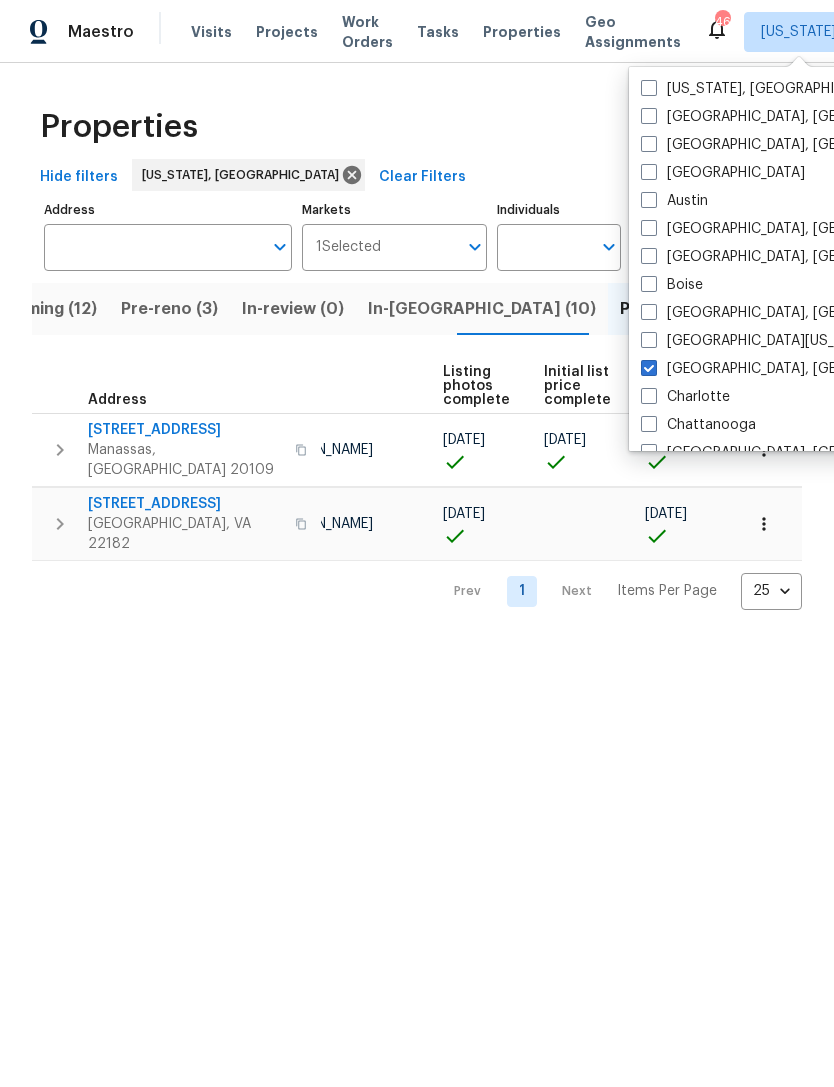 checkbox on "false" 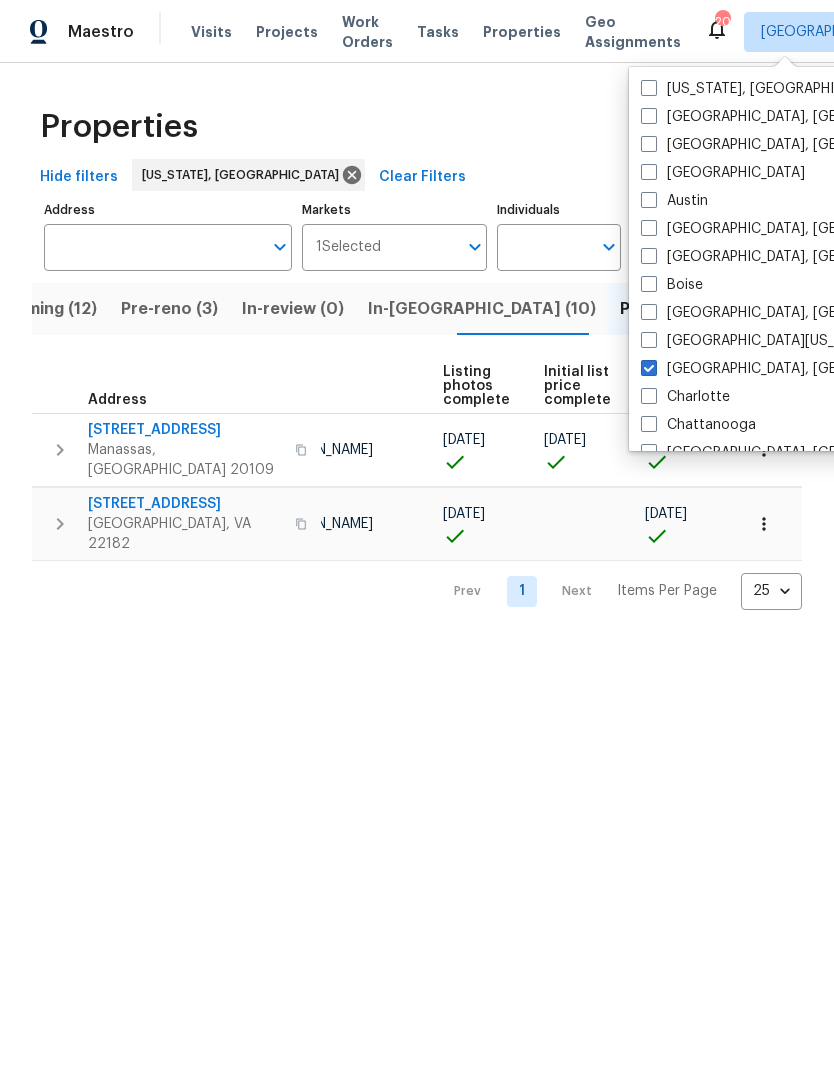 click on "Properties" at bounding box center (522, 32) 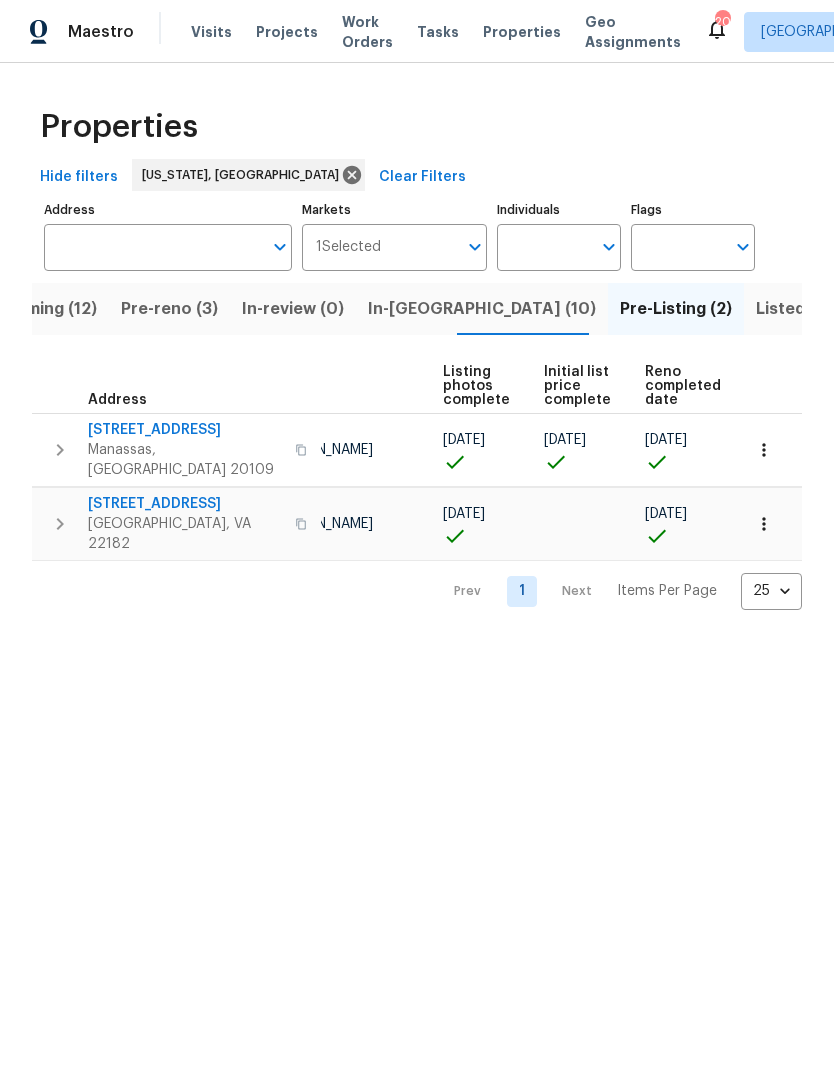 click on "Properties" at bounding box center [522, 32] 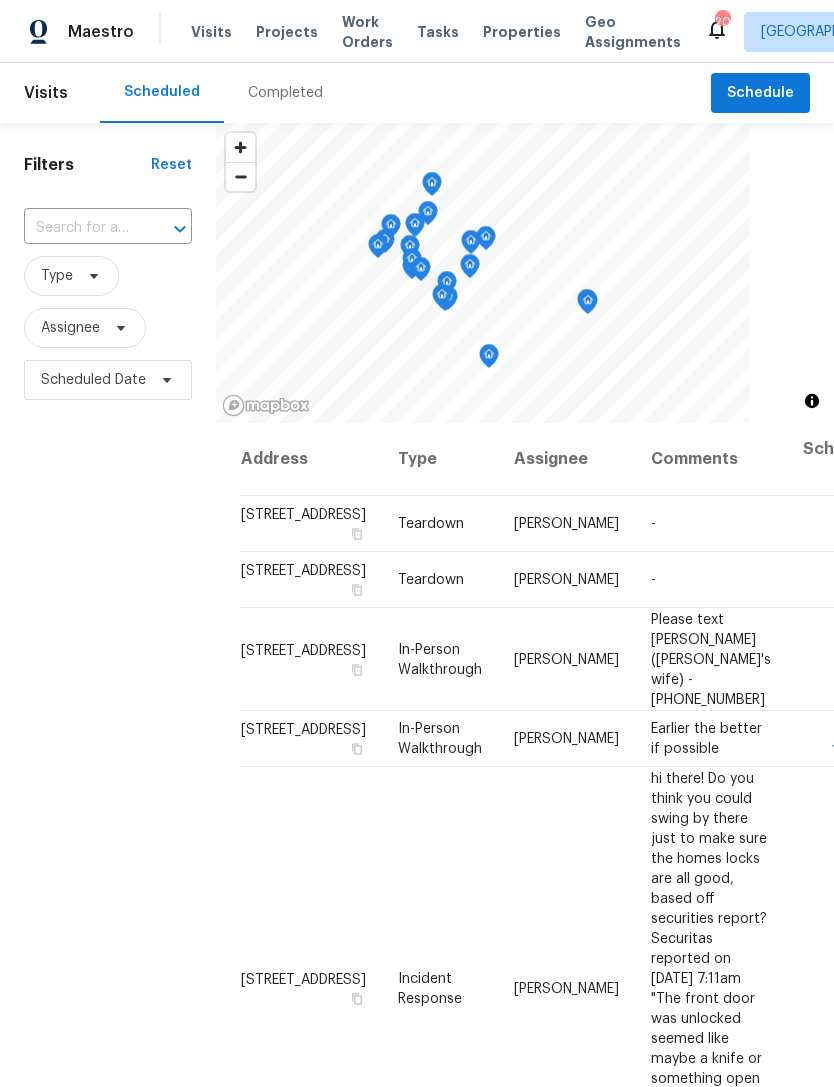 scroll, scrollTop: 0, scrollLeft: 0, axis: both 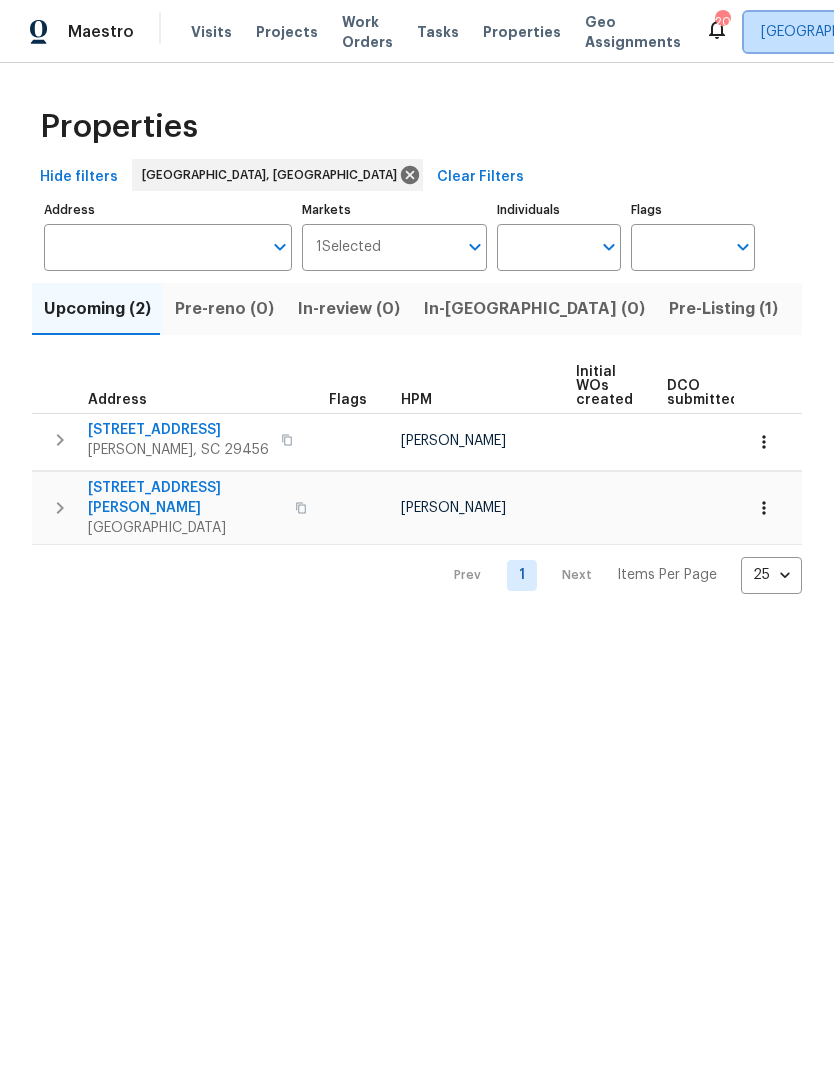 click on "[GEOGRAPHIC_DATA], [GEOGRAPHIC_DATA]" at bounding box center (903, 32) 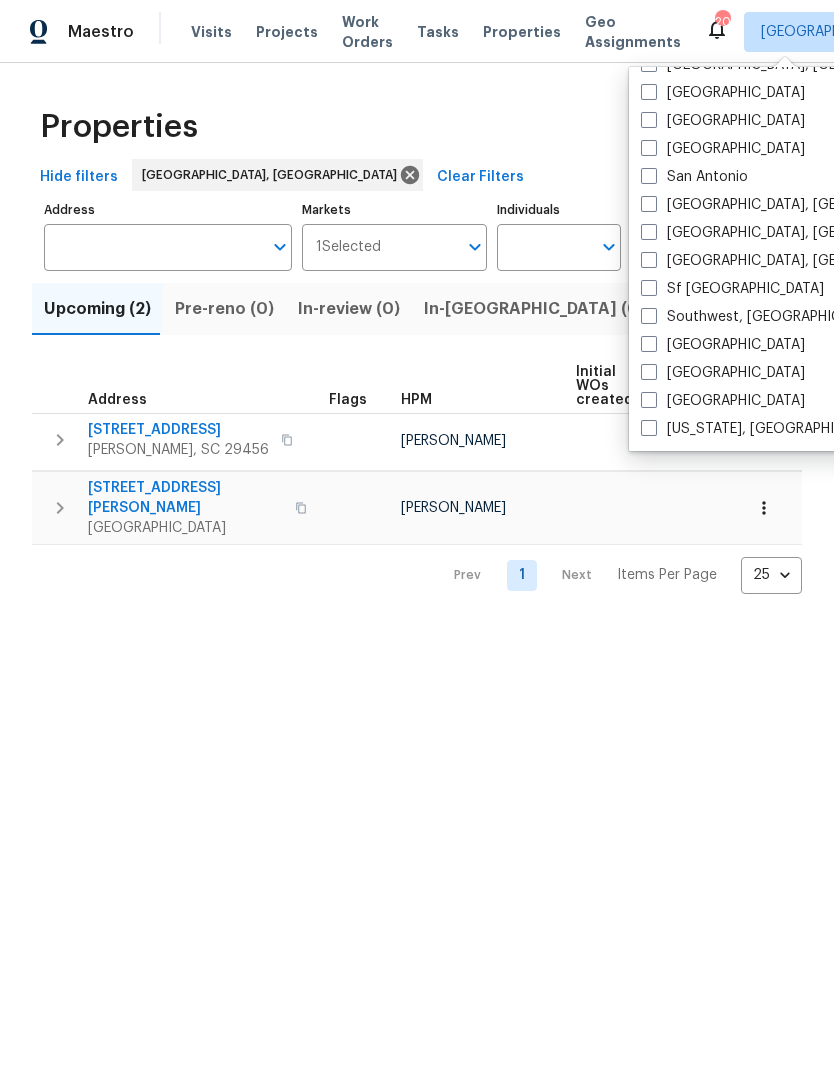 click on "[US_STATE], [GEOGRAPHIC_DATA]" at bounding box center (764, 429) 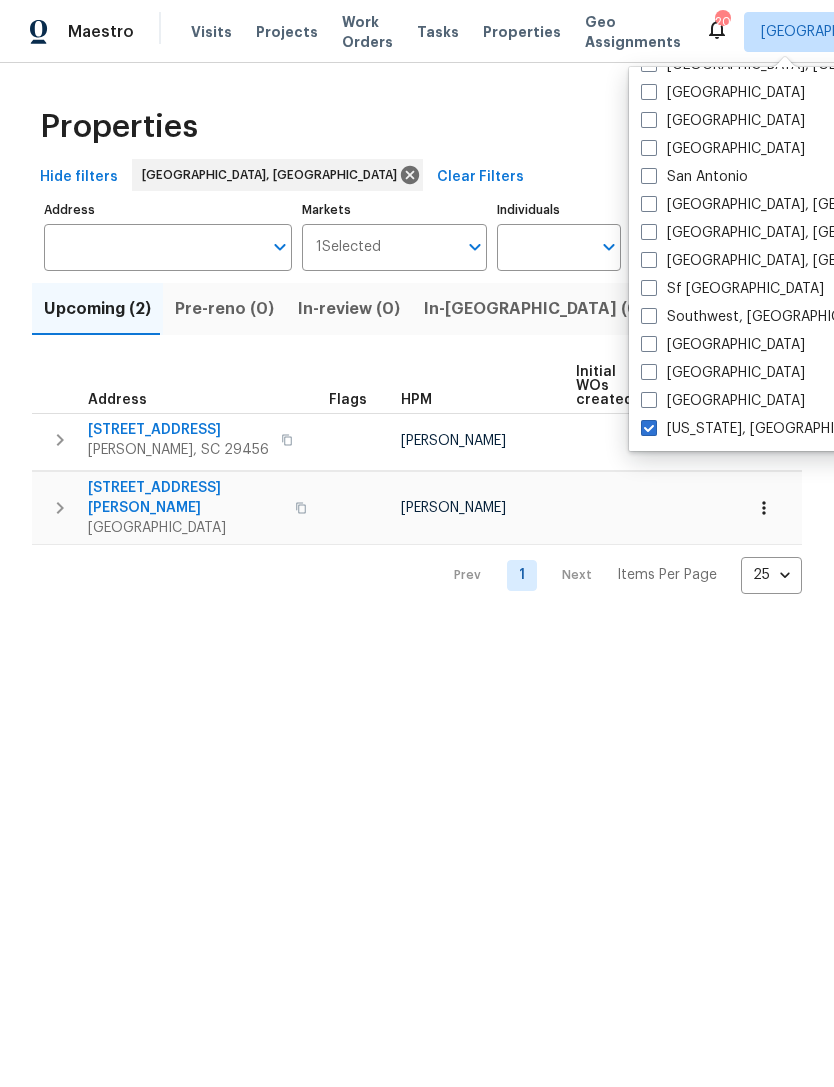 checkbox on "true" 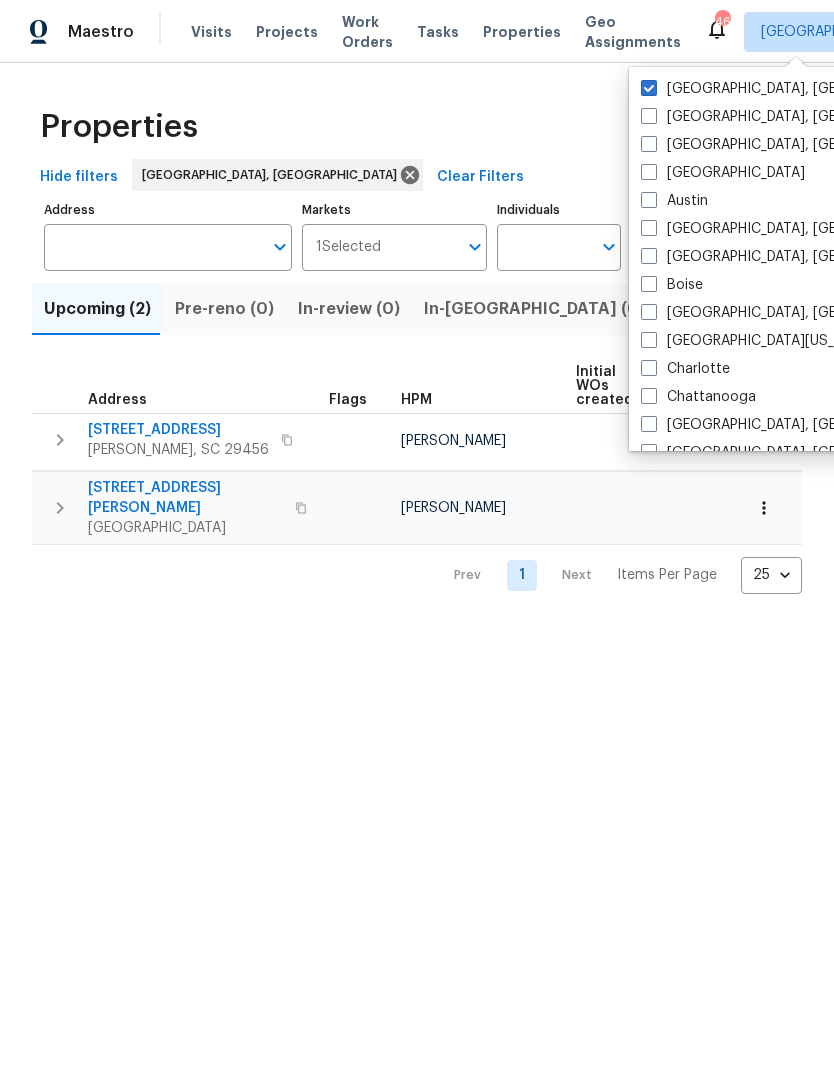 scroll, scrollTop: 0, scrollLeft: 0, axis: both 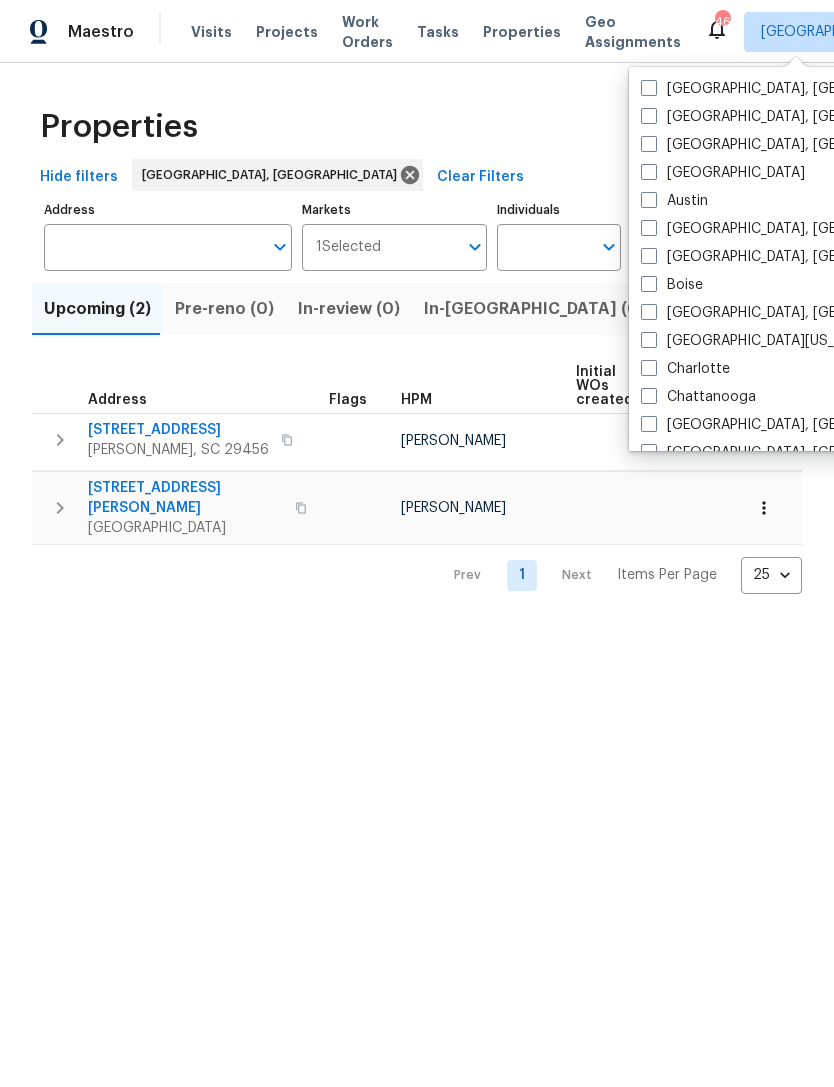 checkbox on "false" 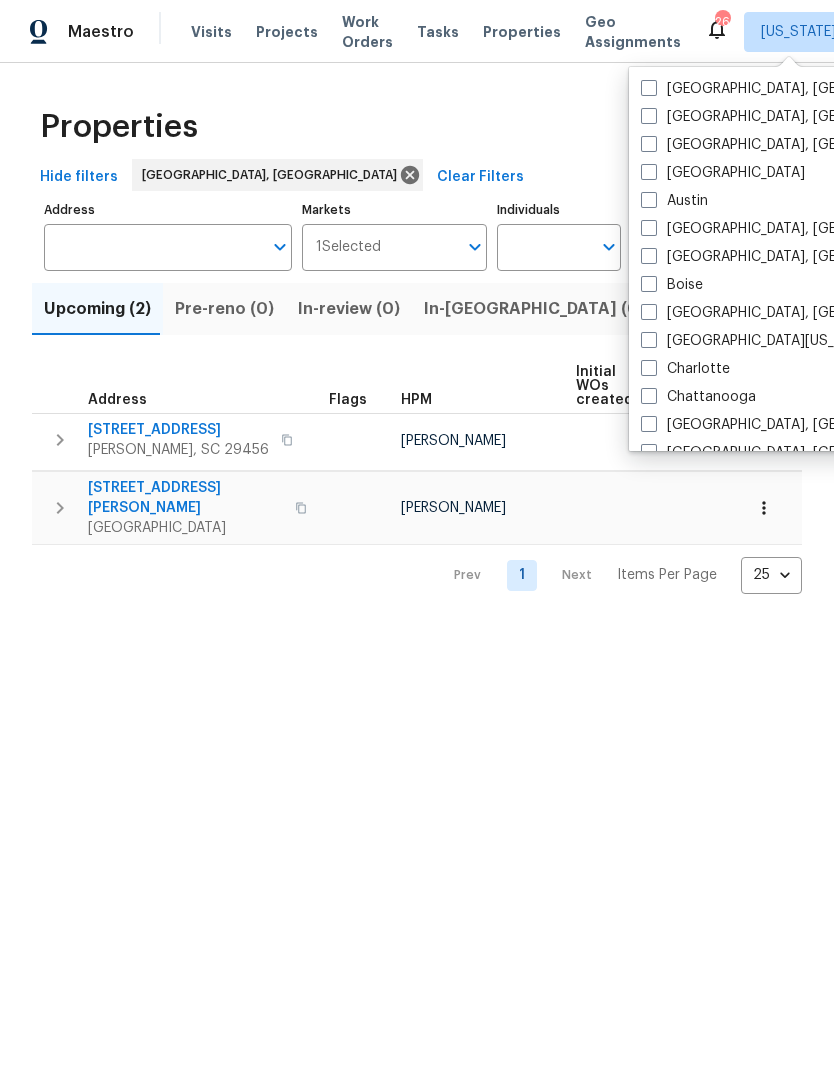 click on "Properties" at bounding box center [522, 32] 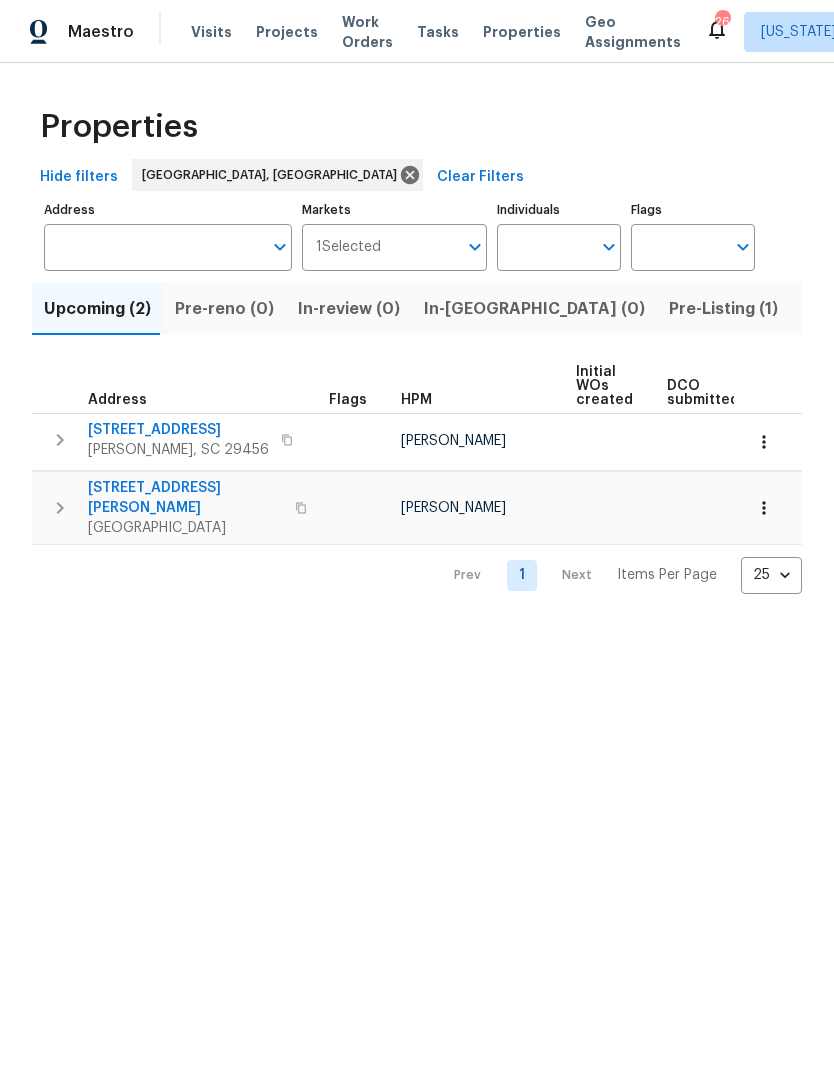 click on "Properties" at bounding box center (522, 32) 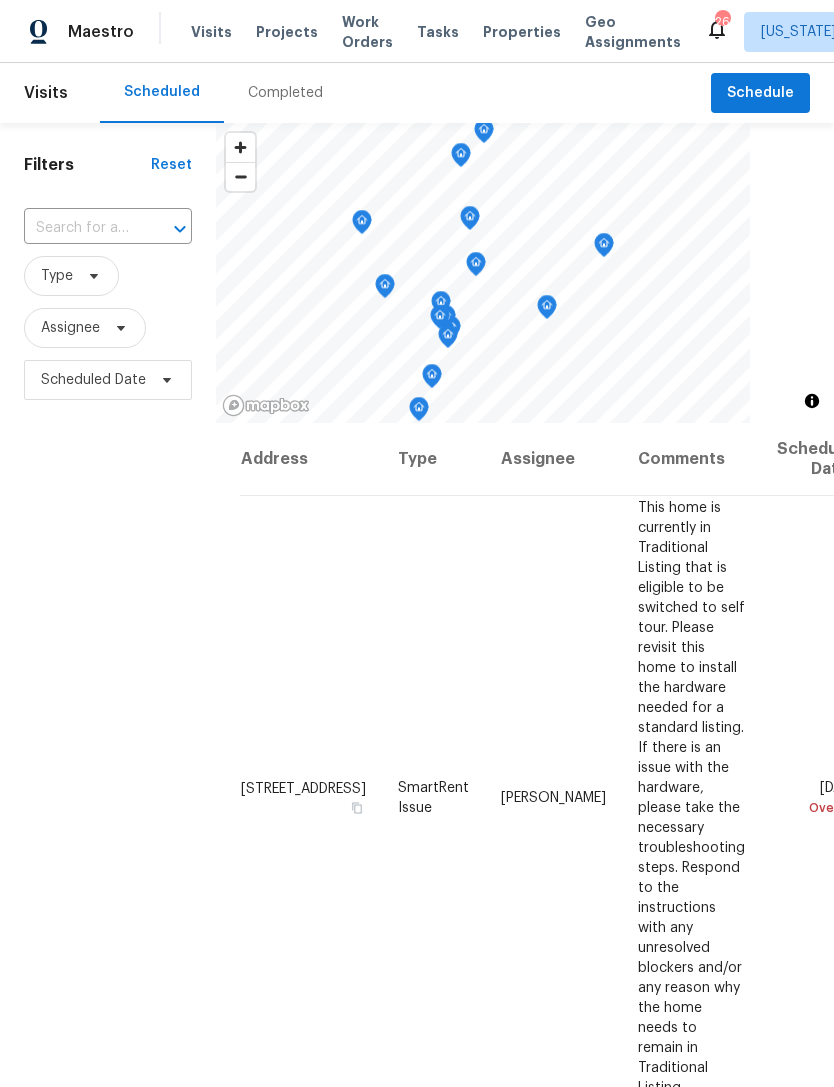 click on "Properties" at bounding box center [522, 32] 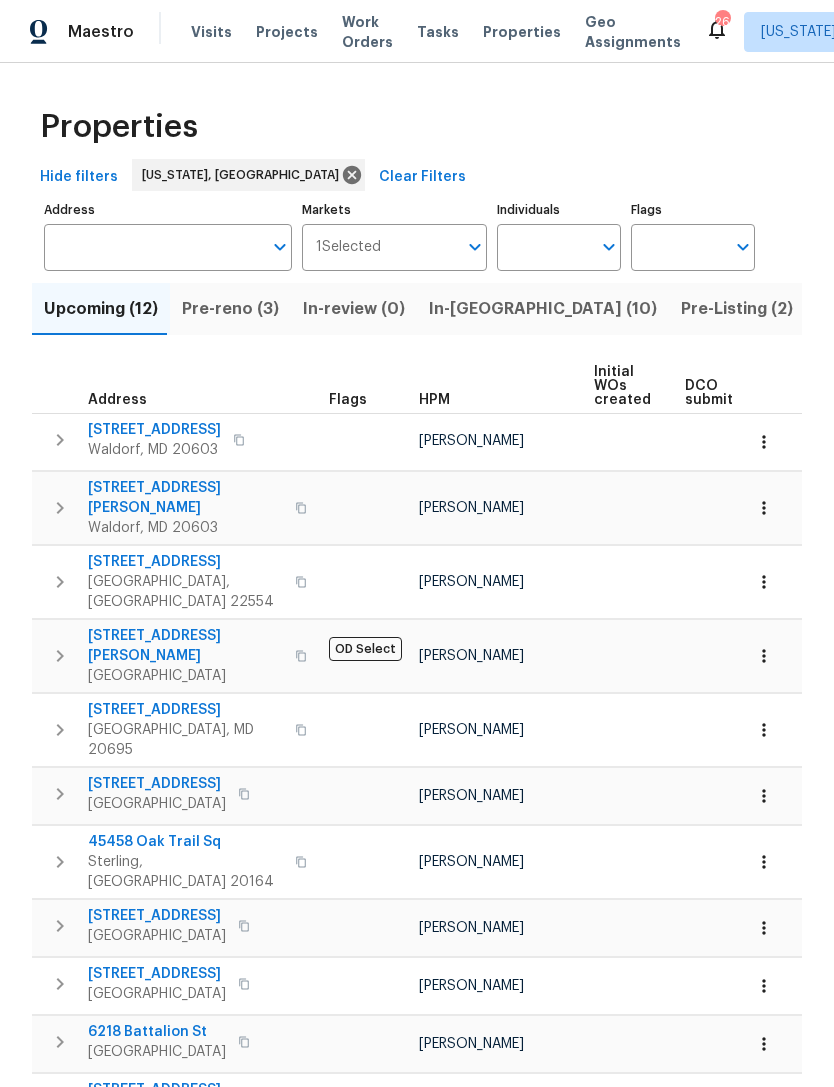 click on "Visits" at bounding box center [211, 32] 